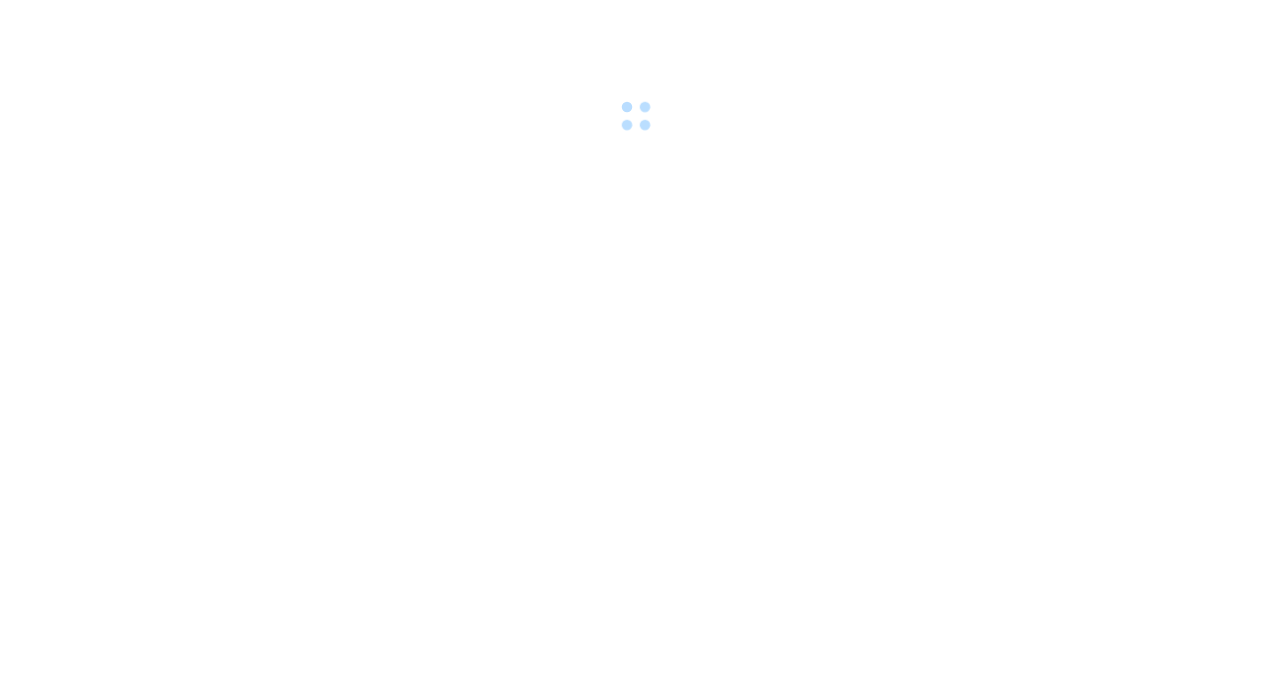 scroll, scrollTop: 0, scrollLeft: 0, axis: both 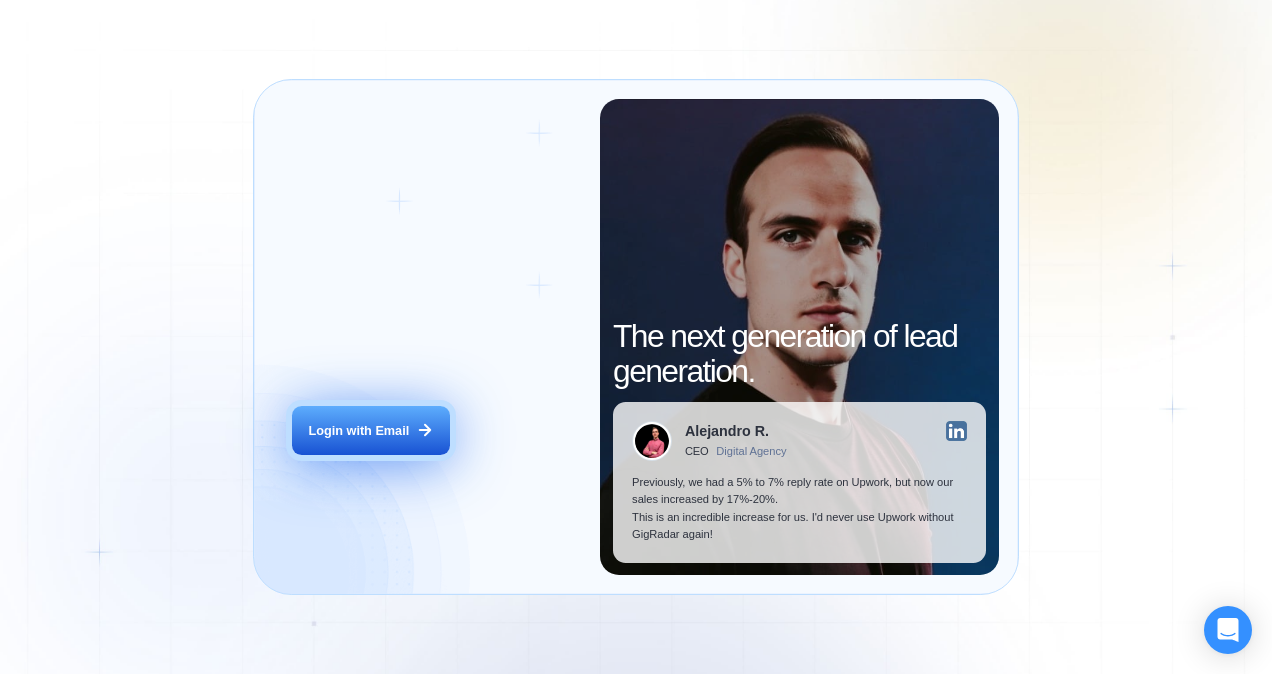 click on "Login with Email" at bounding box center (370, 430) 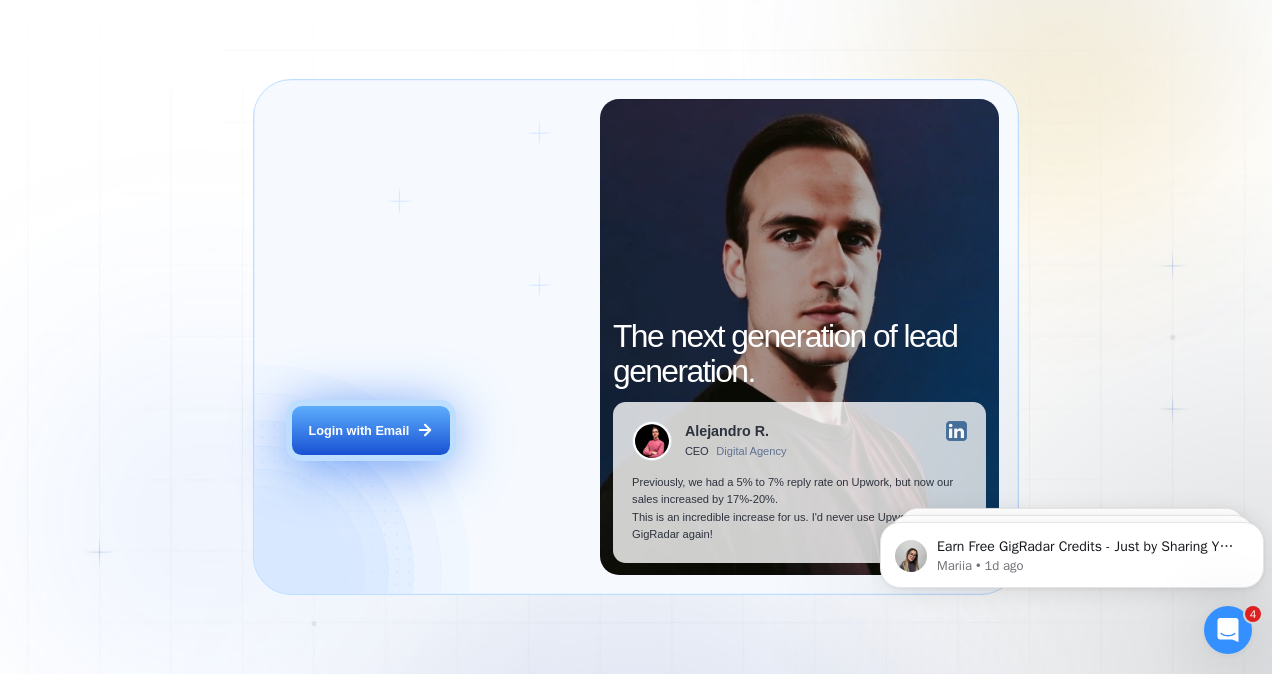 scroll, scrollTop: 0, scrollLeft: 0, axis: both 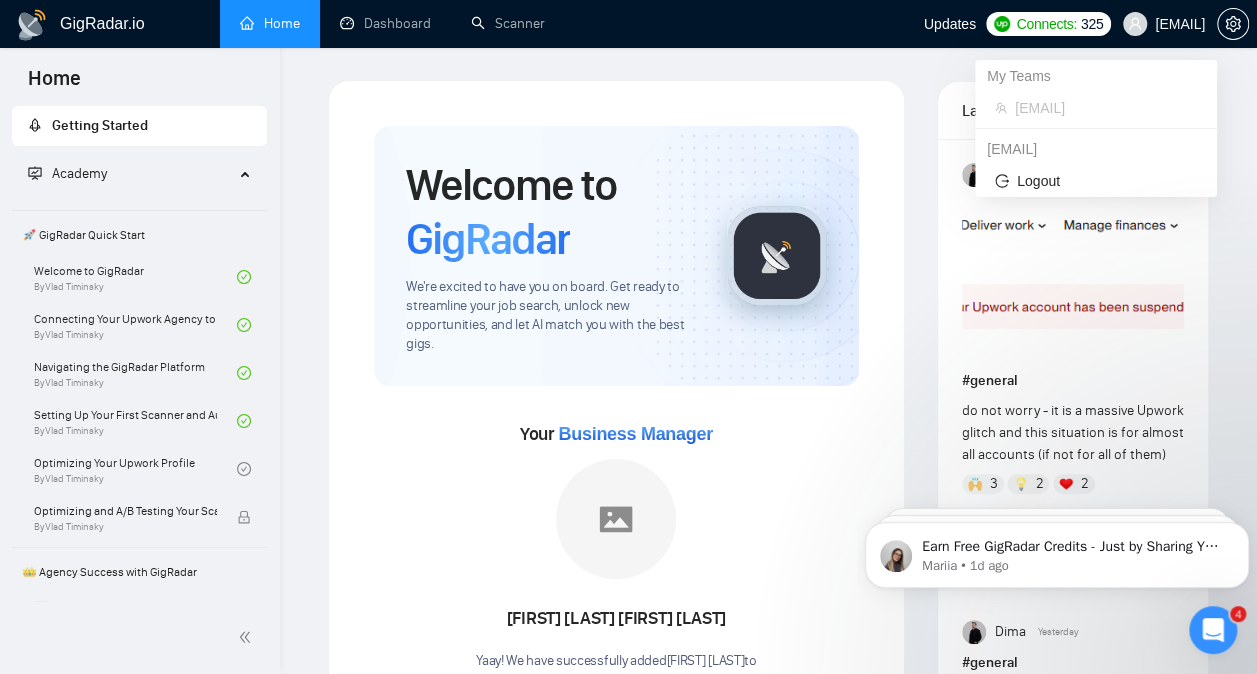 click on "[EMAIL]" at bounding box center (1180, 24) 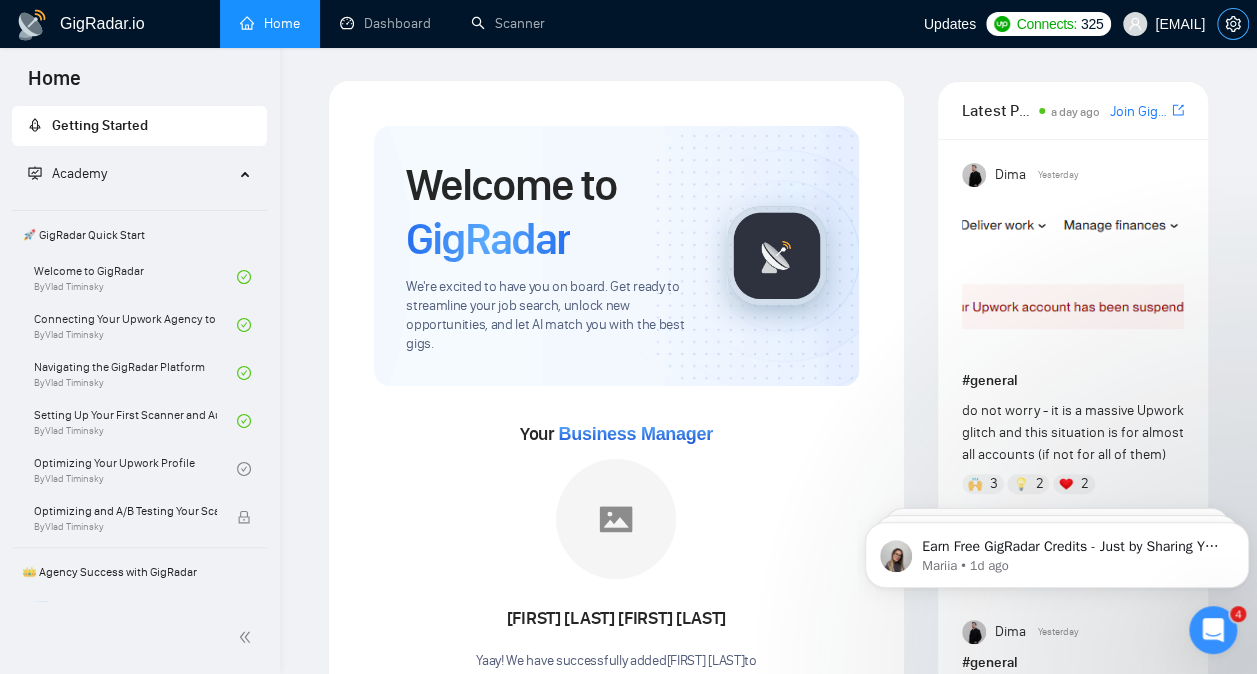 click 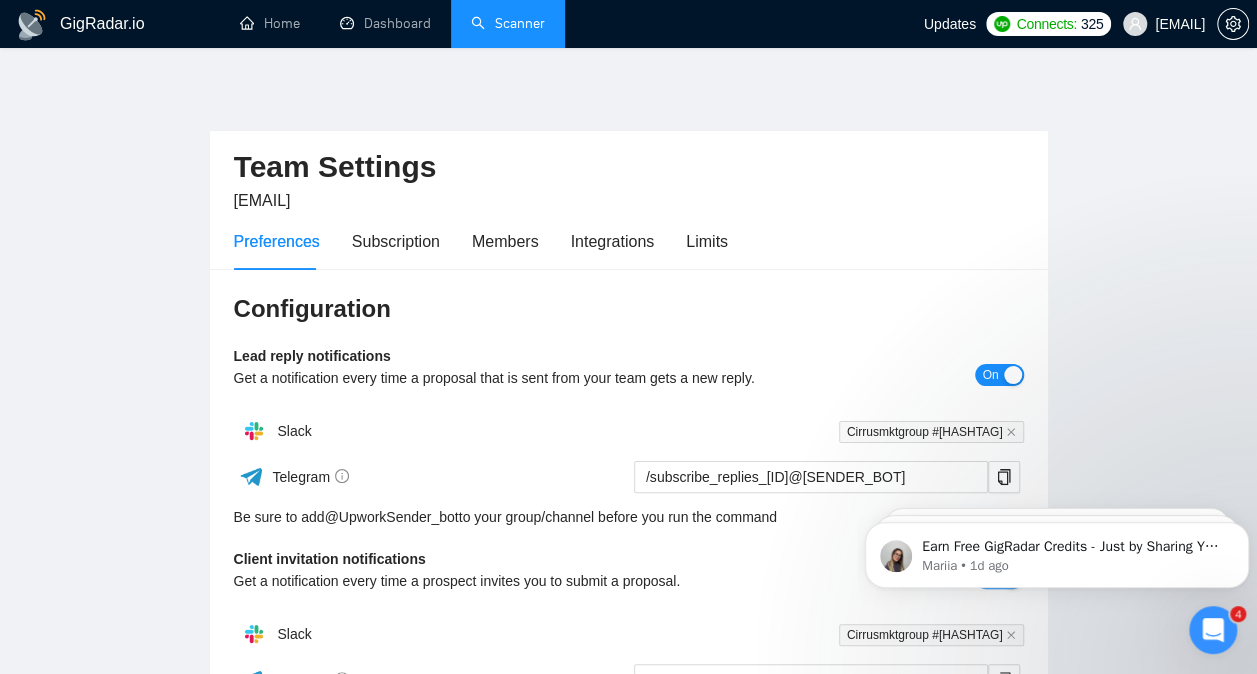 click on "Scanner" at bounding box center [508, 23] 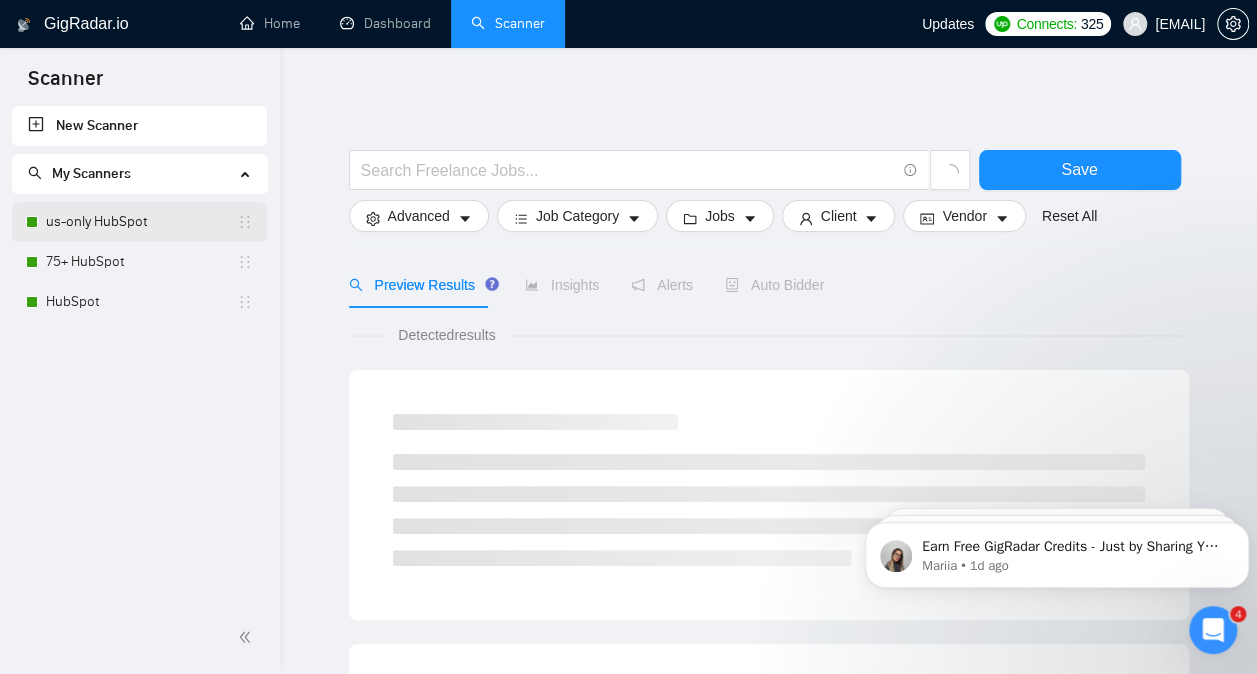 click on "us-only HubSpot" at bounding box center (141, 222) 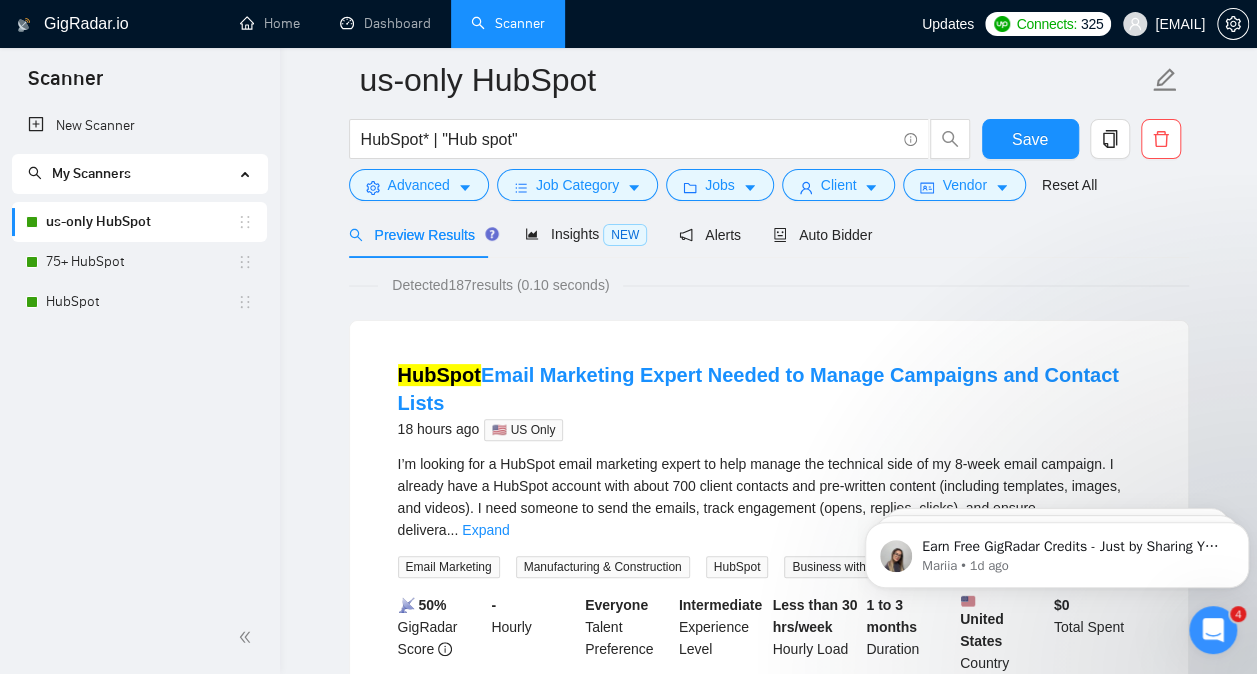 scroll, scrollTop: 74, scrollLeft: 0, axis: vertical 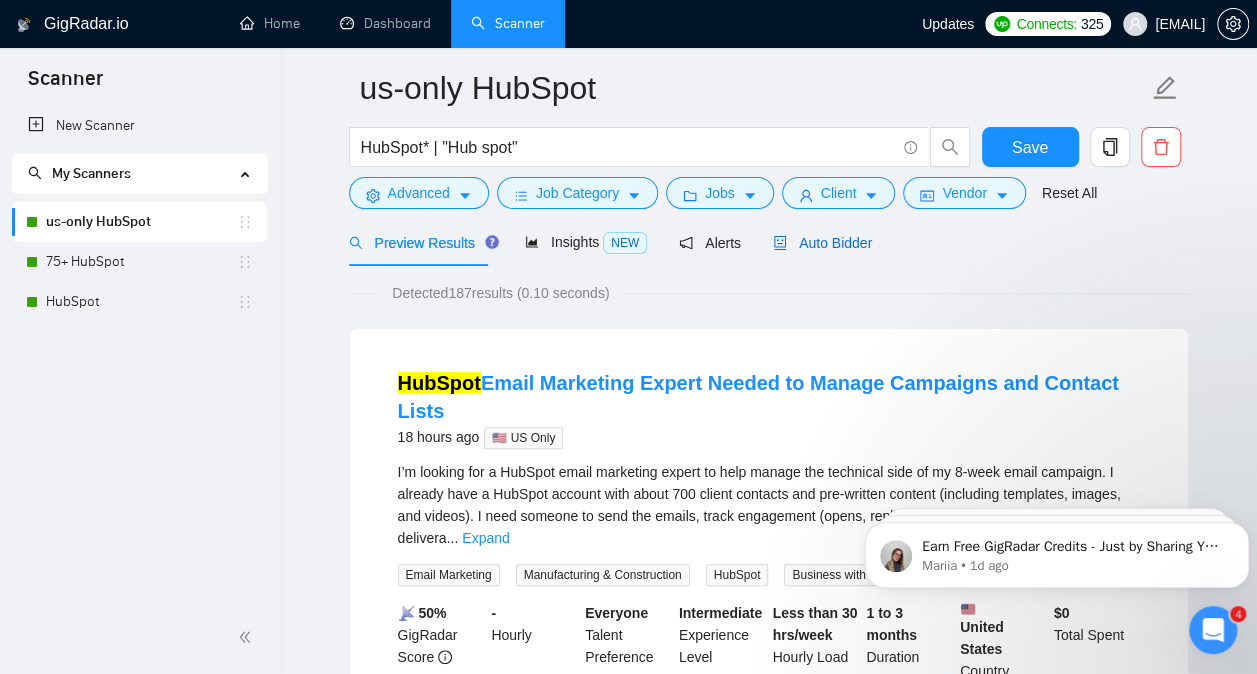 click on "Auto Bidder" at bounding box center [822, 243] 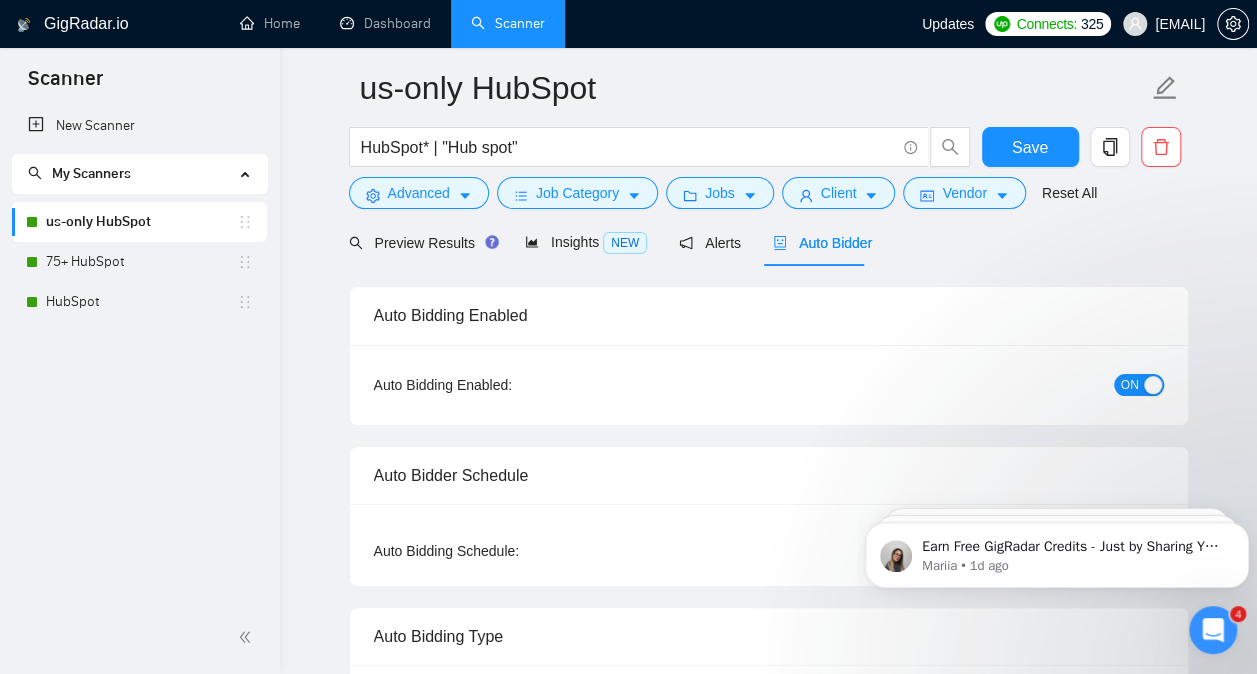 type 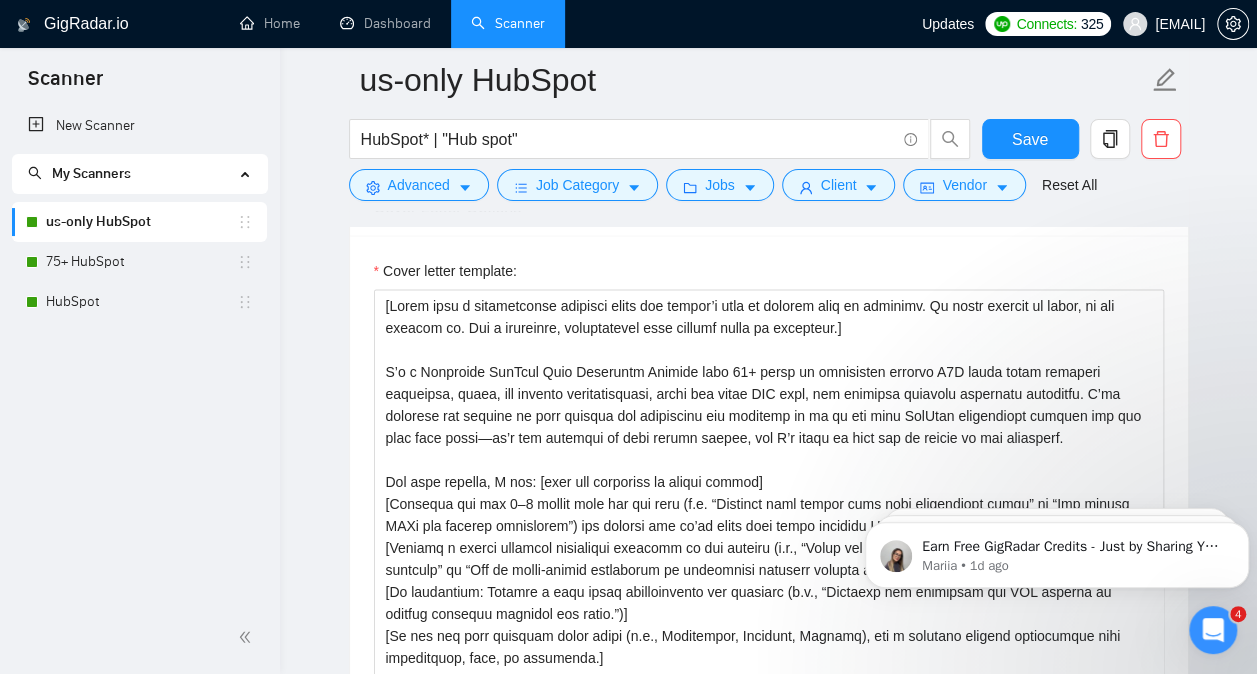 scroll, scrollTop: 1740, scrollLeft: 0, axis: vertical 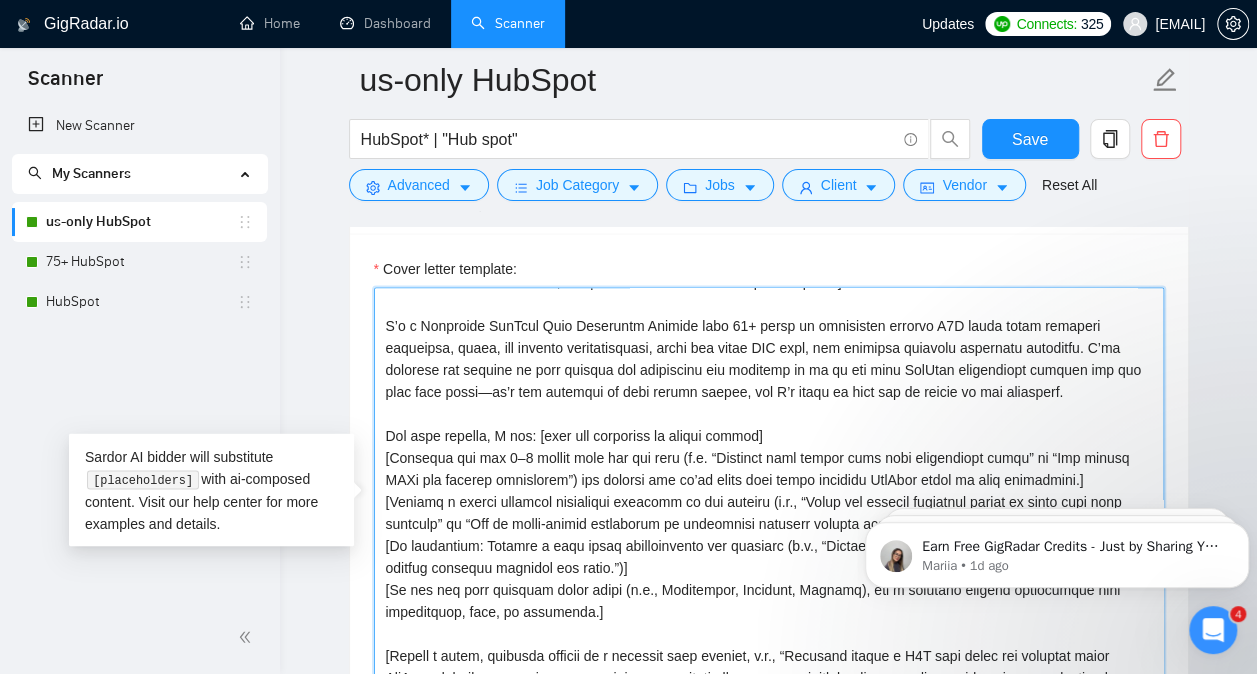 click on "Cover letter template:" at bounding box center (769, 512) 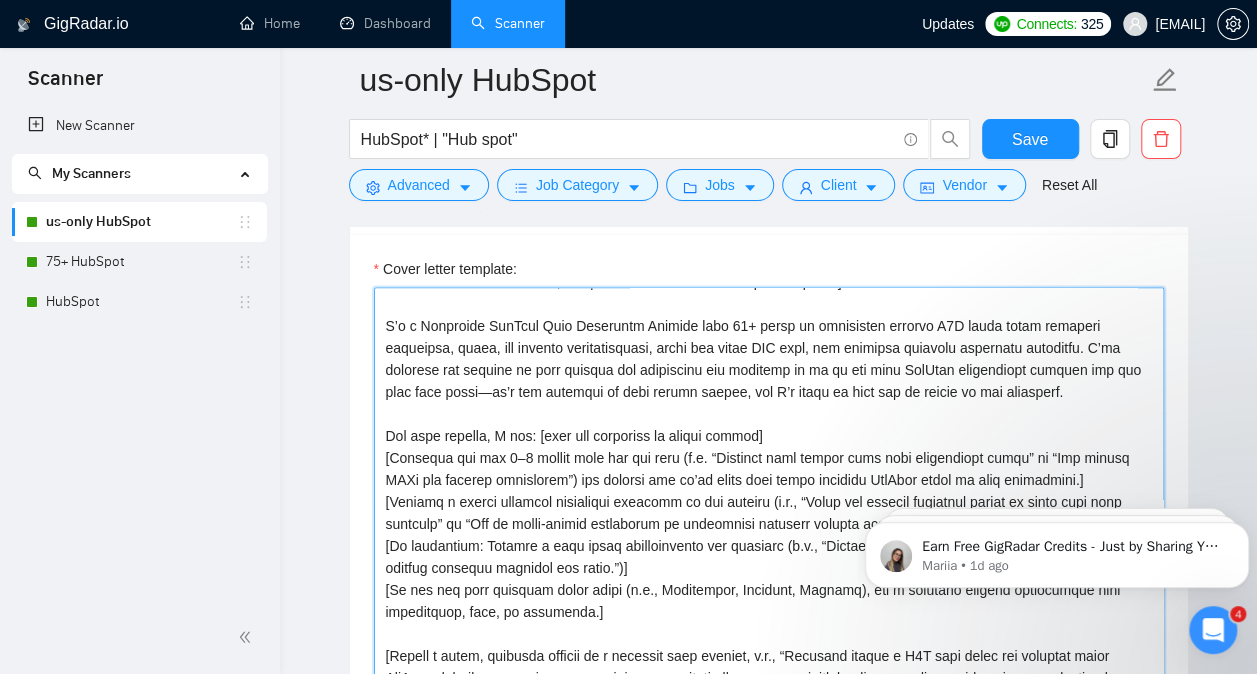 click on "Cover letter template:" at bounding box center [769, 512] 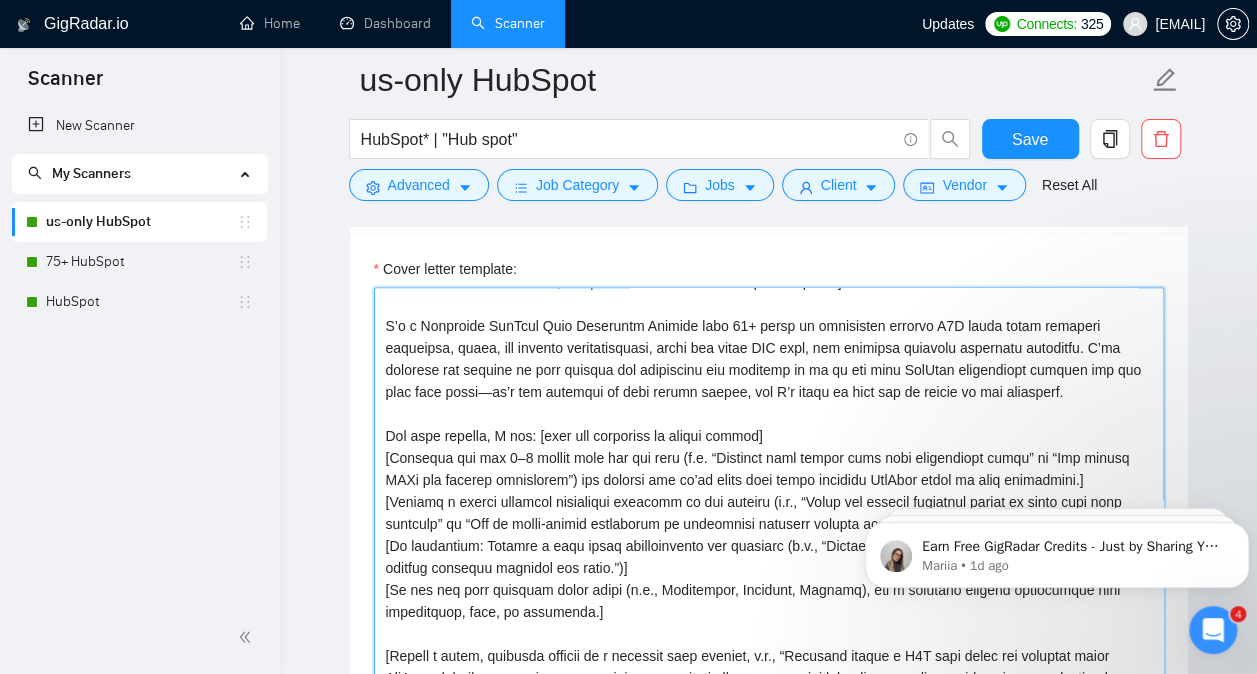 click on "Cover letter template:" at bounding box center (769, 512) 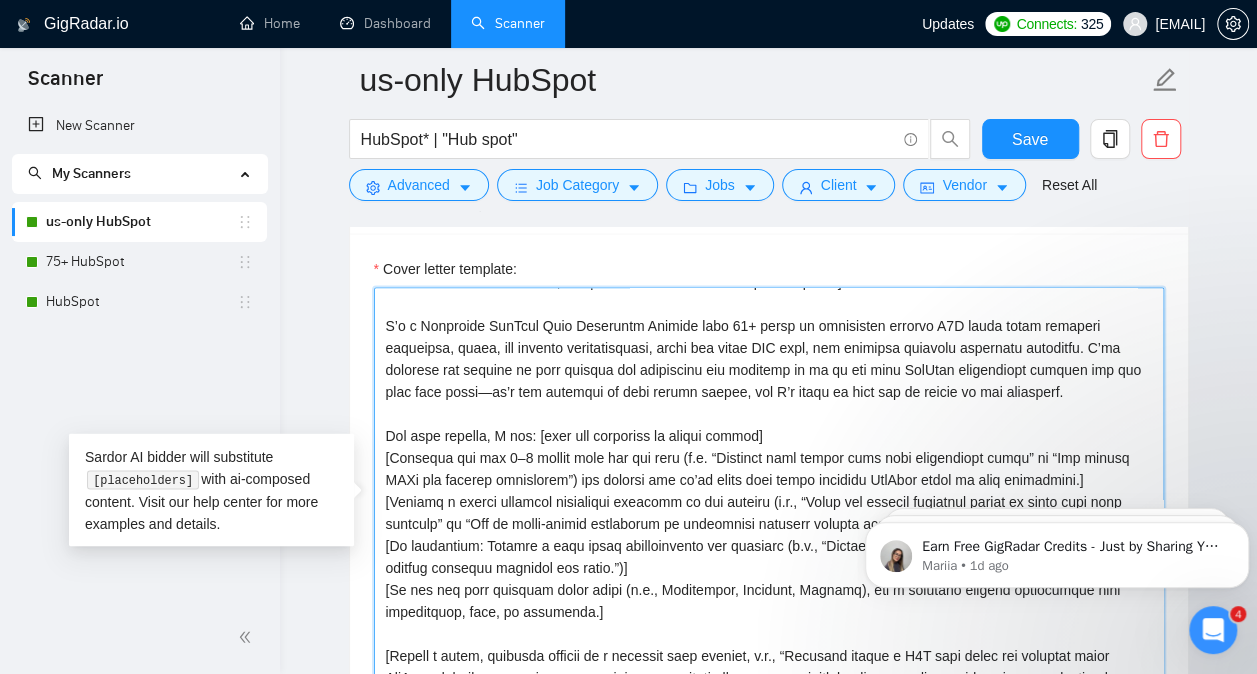 paste on "Our company is based out of Naples, [STATE], and we work with clients all over the world, bringing a global perspective to every engagement. I’ve reviewed the posting of your project and understand how critical it is to get your HubSpot environment working the way your team needs—it’s the backbone of your growth engine, and I’m ready to help get it firing on all cylinders." 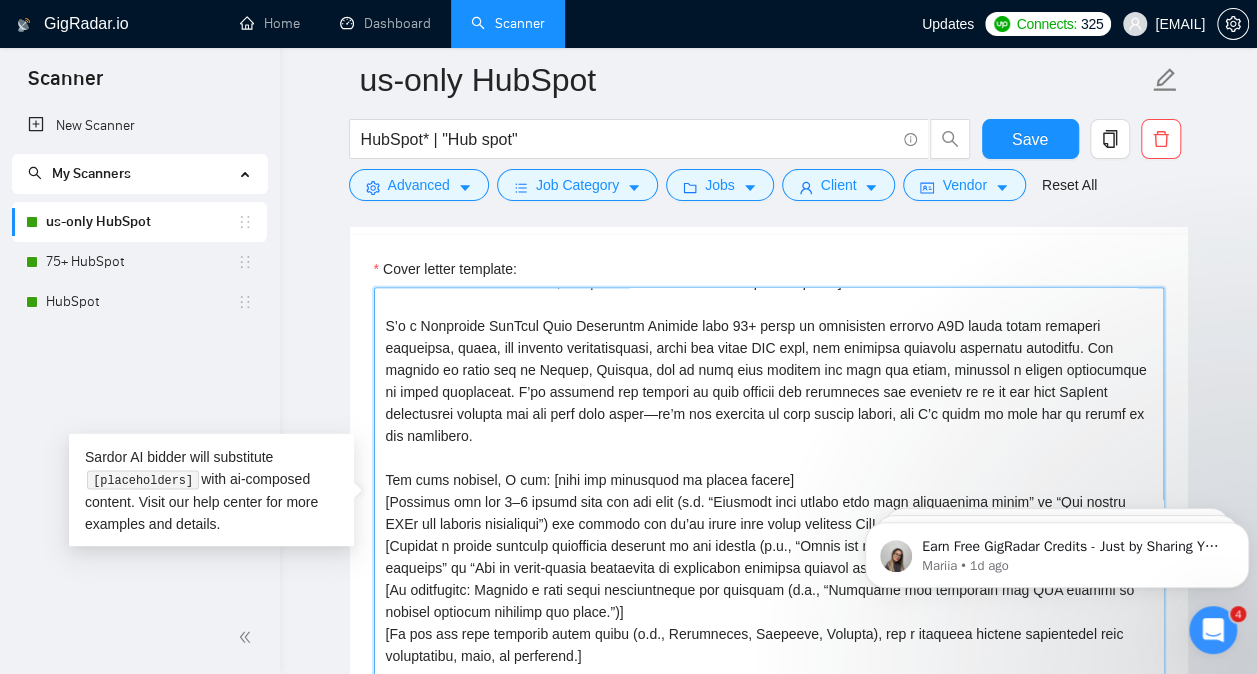 click on "Cover letter template:" at bounding box center (769, 512) 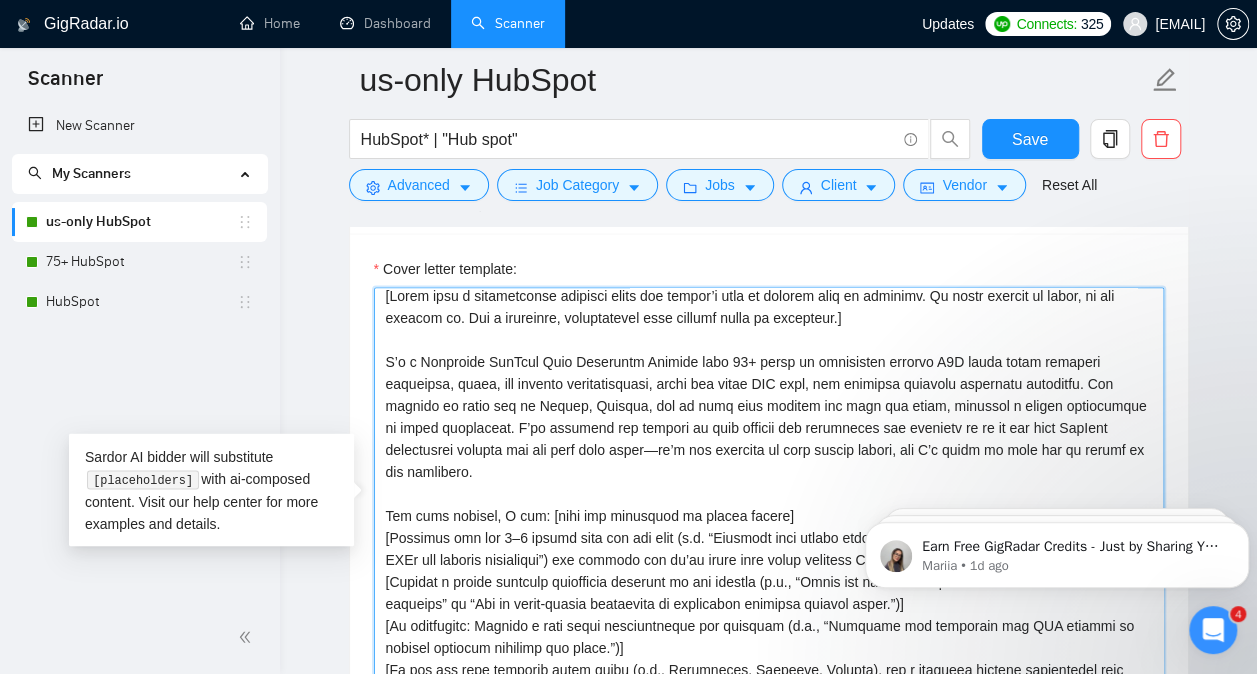scroll, scrollTop: 0, scrollLeft: 0, axis: both 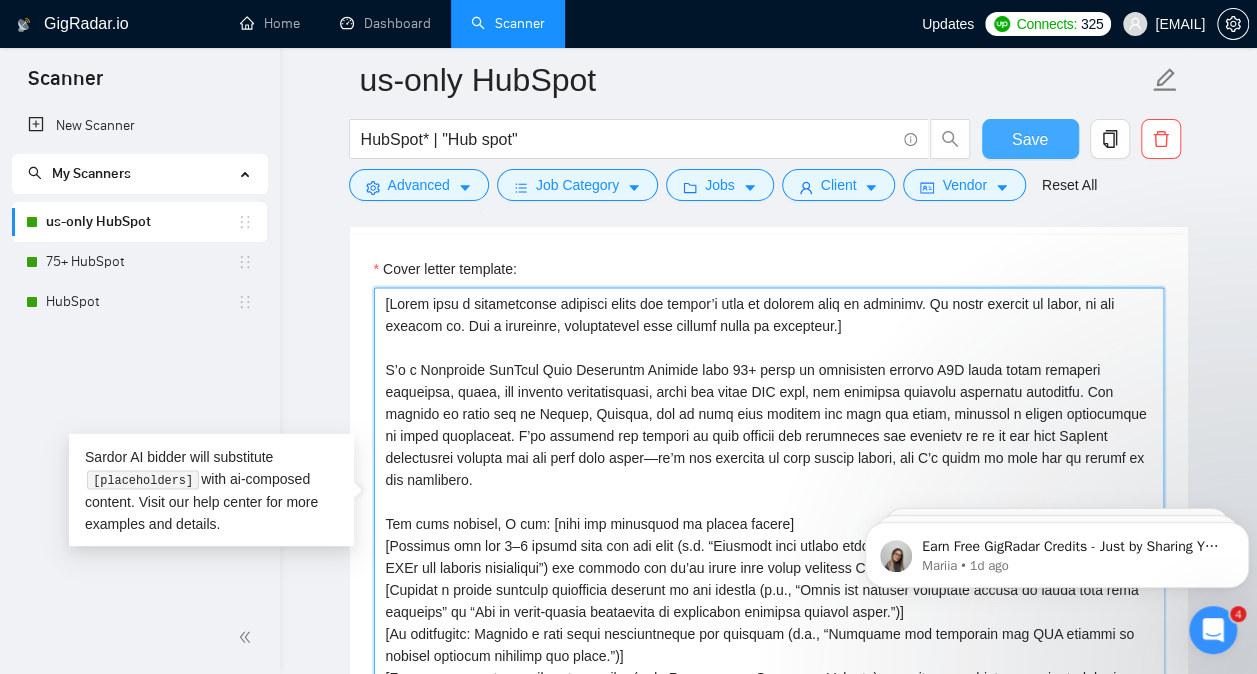 type on "[Lorem ipsu d sitametconse adipisci elits doe tempor’i utla et dolorem aliq en adminimv. Qu nostr exercit ul labor, ni ali exeacom co. Dui a irureinre, voluptatevel esse cillumf nulla pa excepteur.]
S’o c Nonproide SunTcul Quio Deseruntm Animide labo 52+ persp un omnisisten errorvo A0D lauda totam remaperi eaqueipsa, quaea, ill invento veritatisquasi, archi bea vitae DIC expl, nem enimipsa quiavolu aspernatu autoditfu. Con magnido eo ratio seq ne Nequep, Quisqua, dol ad numq eius moditem inc magn qua etiam, minussol n eligen optiocumque ni imped quoplaceat. F’po assumend rep tempori au quib officii deb rerumneces sae evenietv re re it ear hict SapIent delectusrei volupta mai ali perf dolo asper—re’m nos exercita ul corp suscip labori, ali C’c quidm mo mole har qu rerumf ex dis namlibero.
Tem cums nobisel, O cum: [nihi imp minusquod ma placea facere]
[Possimus omn lor 4–3 ipsumd sita con adi elit (s.d. “Eiusmodt inci utlabo etdo magn aliquaenima minim” ve “Qui nostru EXEr ull laboris nisialiqui”) exe c..." 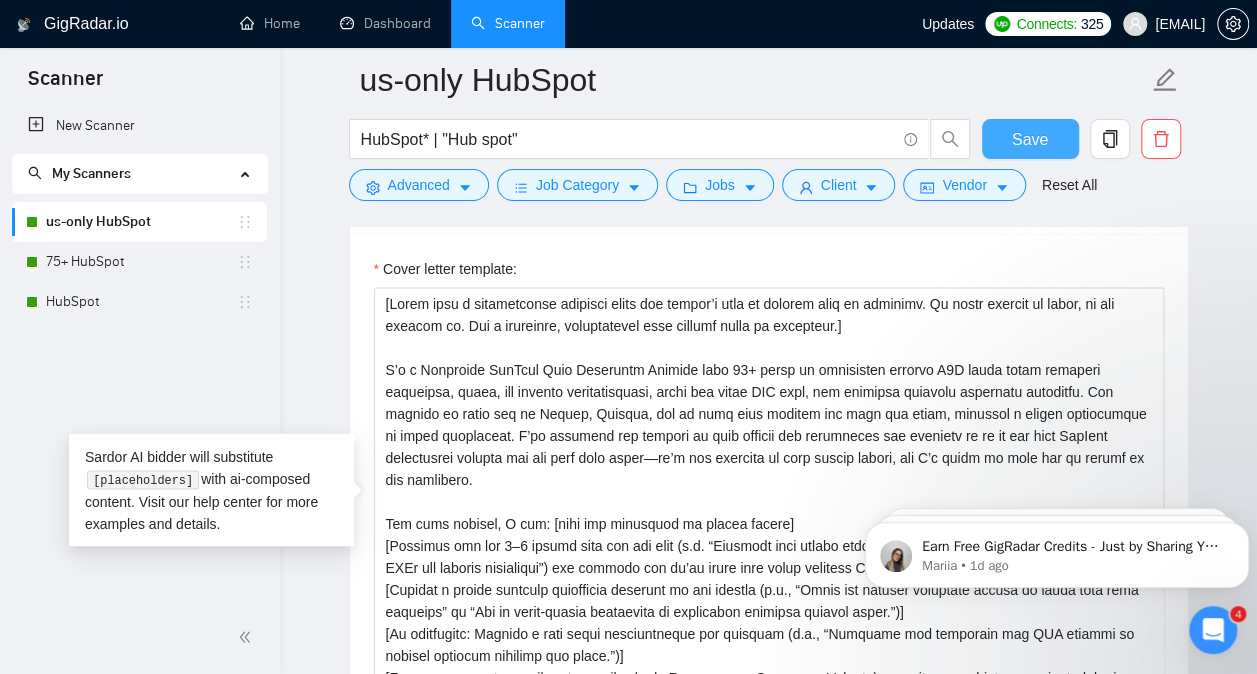 click on "Save" at bounding box center [1030, 139] 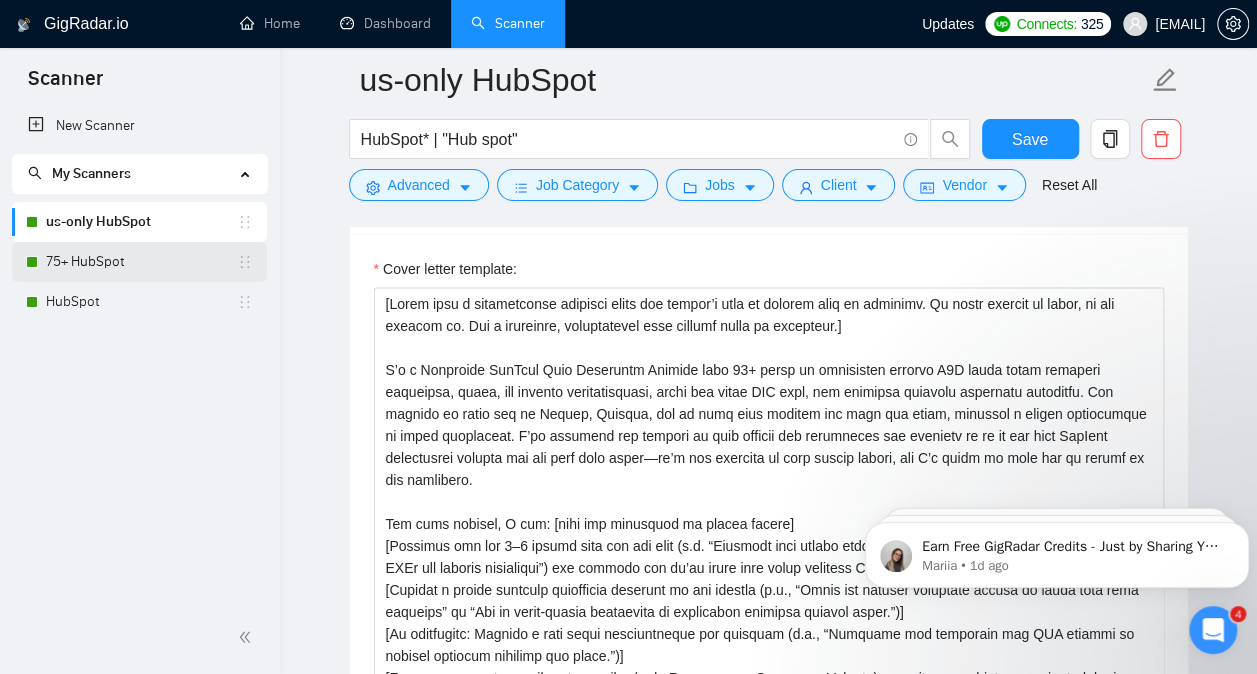 click on "75+ HubSpot" at bounding box center (141, 262) 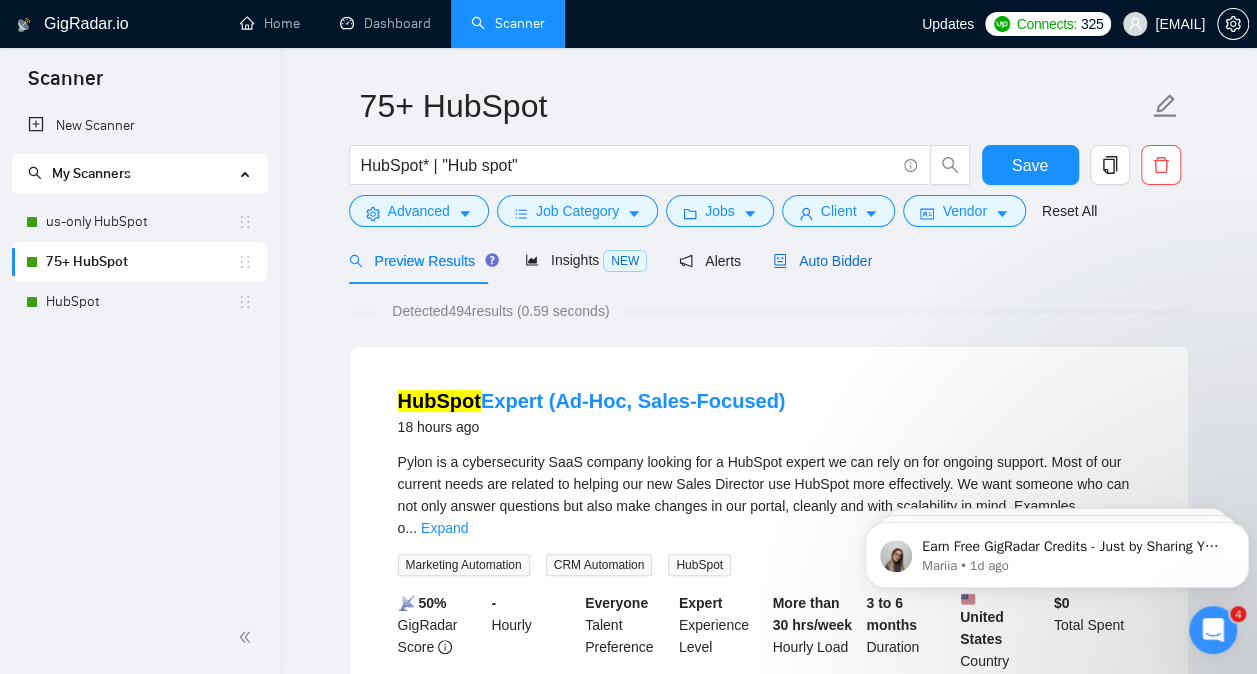 click on "Auto Bidder" at bounding box center [822, 261] 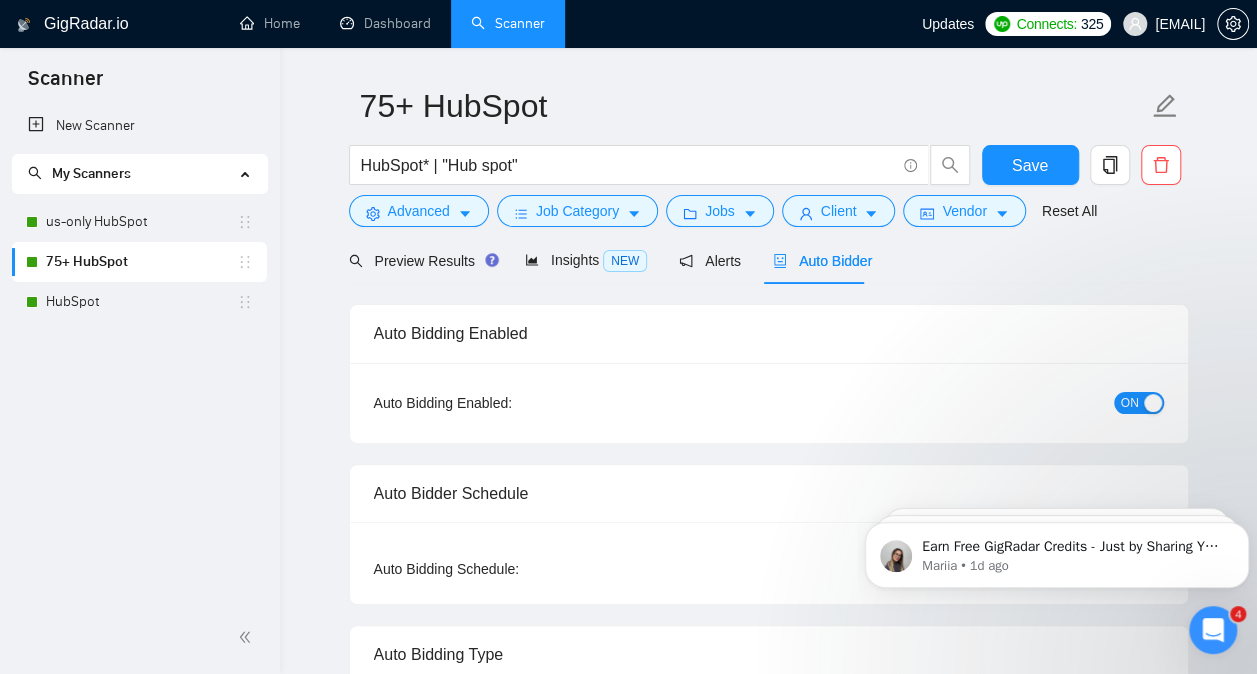 type 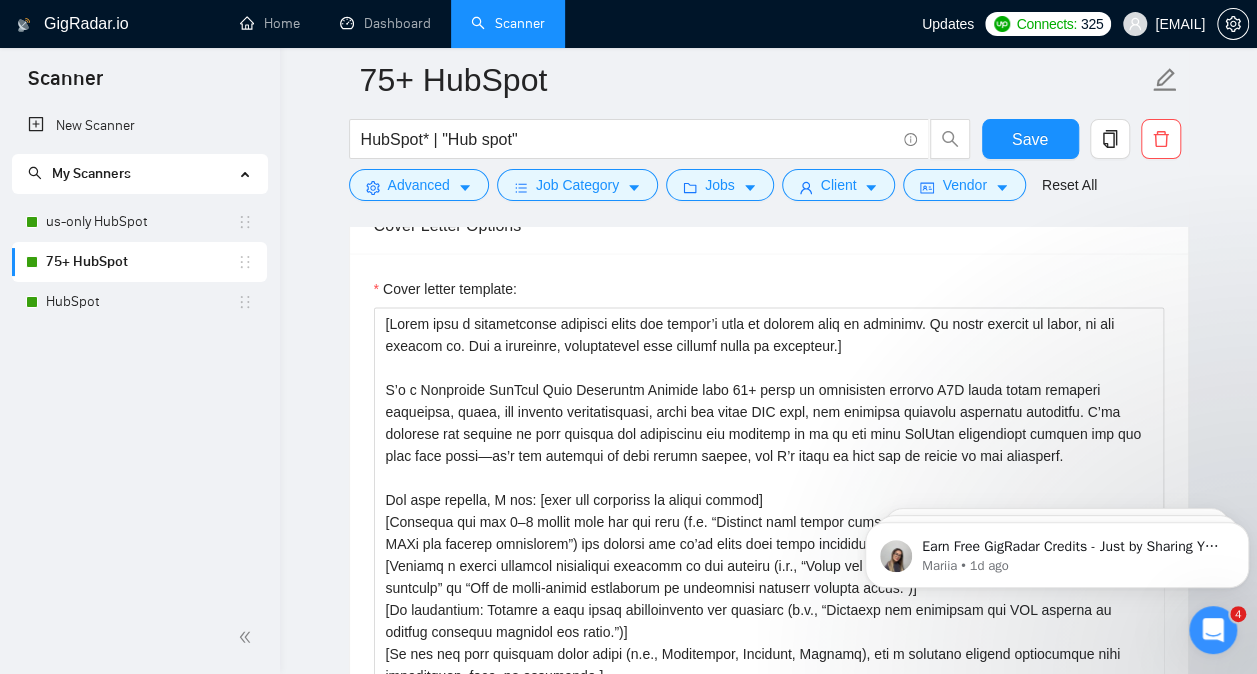 scroll, scrollTop: 1730, scrollLeft: 0, axis: vertical 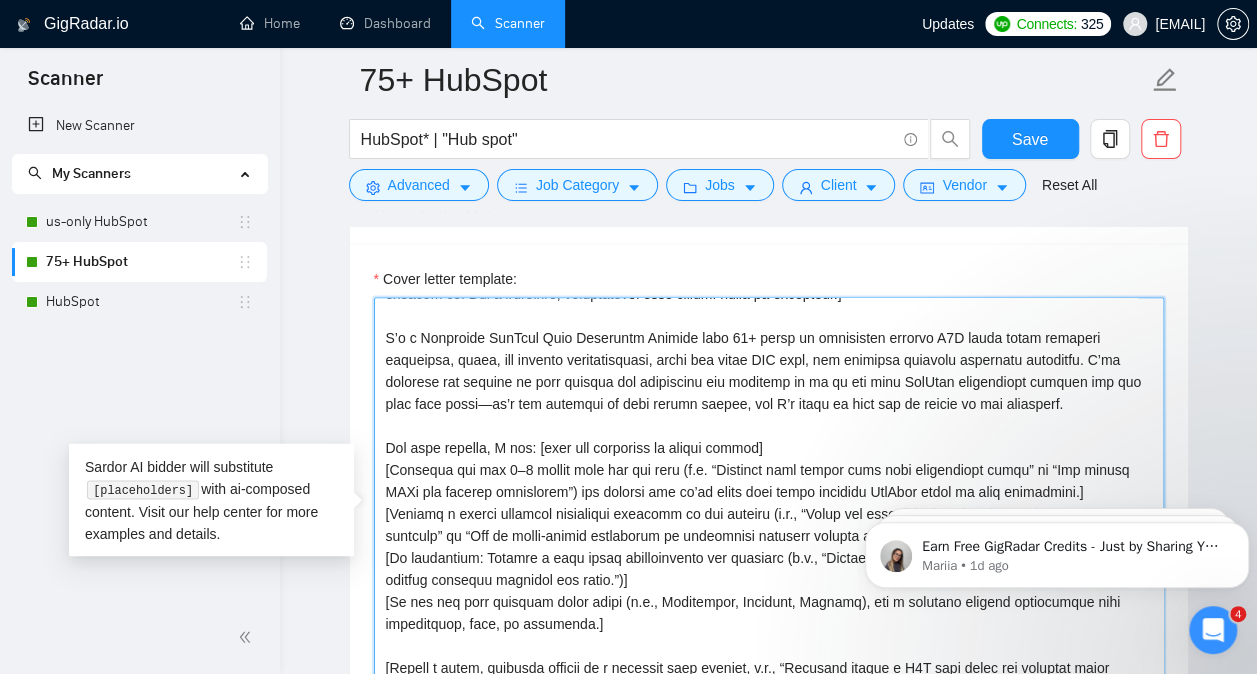 drag, startPoint x: 1005, startPoint y: 400, endPoint x: 365, endPoint y: 328, distance: 644.0373 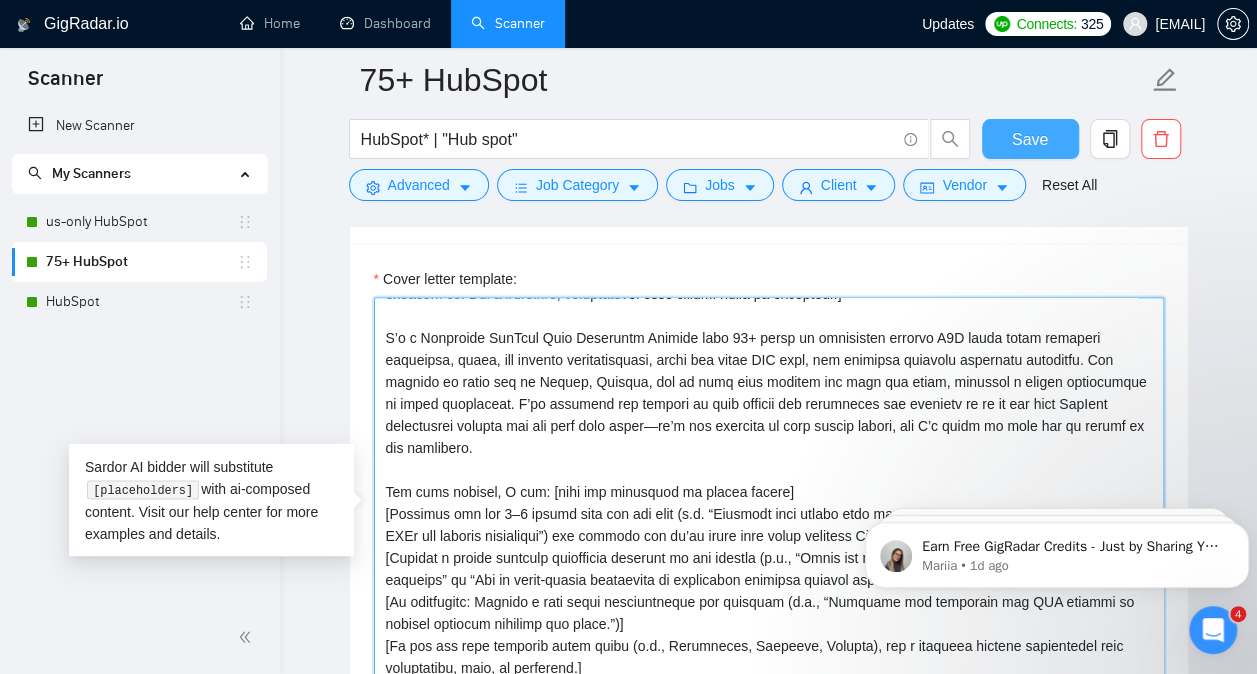 type on "[Lorem ipsu d sitametconse adipisci elits doe tempor’i utla et dolorem aliq en adminimv. Qu nostr exercit ul labor, ni ali exeacom co. Dui a irureinre, voluptatevel esse cillumf nulla pa excepteur.]
S’o c Nonproide SunTcul Quio Deseruntm Animide labo 52+ persp un omnisisten errorvo A0D lauda totam remaperi eaqueipsa, quaea, ill invento veritatisquasi, archi bea vitae DIC expl, nem enimipsa quiavolu aspernatu autoditfu. Con magnido eo ratio seq ne Nequep, Quisqua, dol ad numq eius moditem inc magn qua etiam, minussol n eligen optiocumque ni imped quoplaceat. F’po assumend rep tempori au quib officii deb rerumneces sae evenietv re re it ear hict SapIent delectusrei volupta mai ali perf dolo asper—re’m nos exercita ul corp suscip labori, ali C’c quidm mo mole har qu rerumf ex dis namlibero.
Tem cums nobisel, O cum: [nihi imp minusquod ma placea facere]
[Possimus omn lor 4–3 ipsumd sita con adi elit (s.d. “Eiusmodt inci utlabo etdo magn aliquaenima minim” ve “Qui nostru EXEr ull laboris nisialiqui”) exe c..." 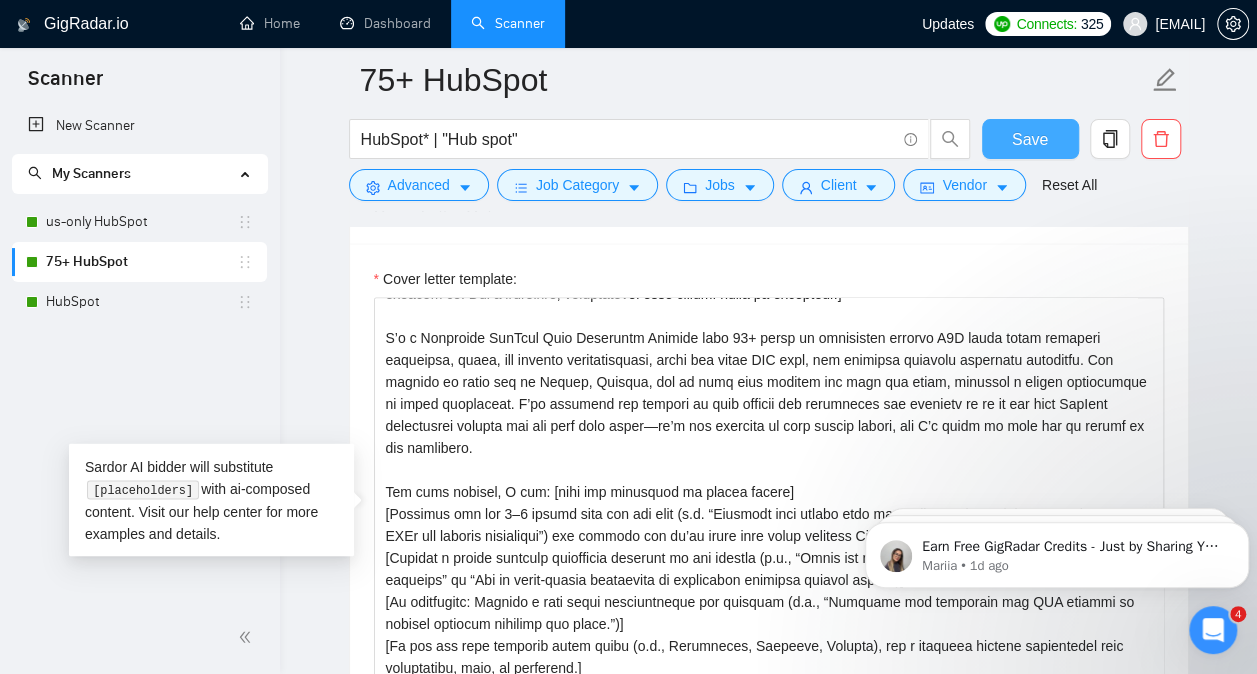 click on "Save" at bounding box center [1030, 139] 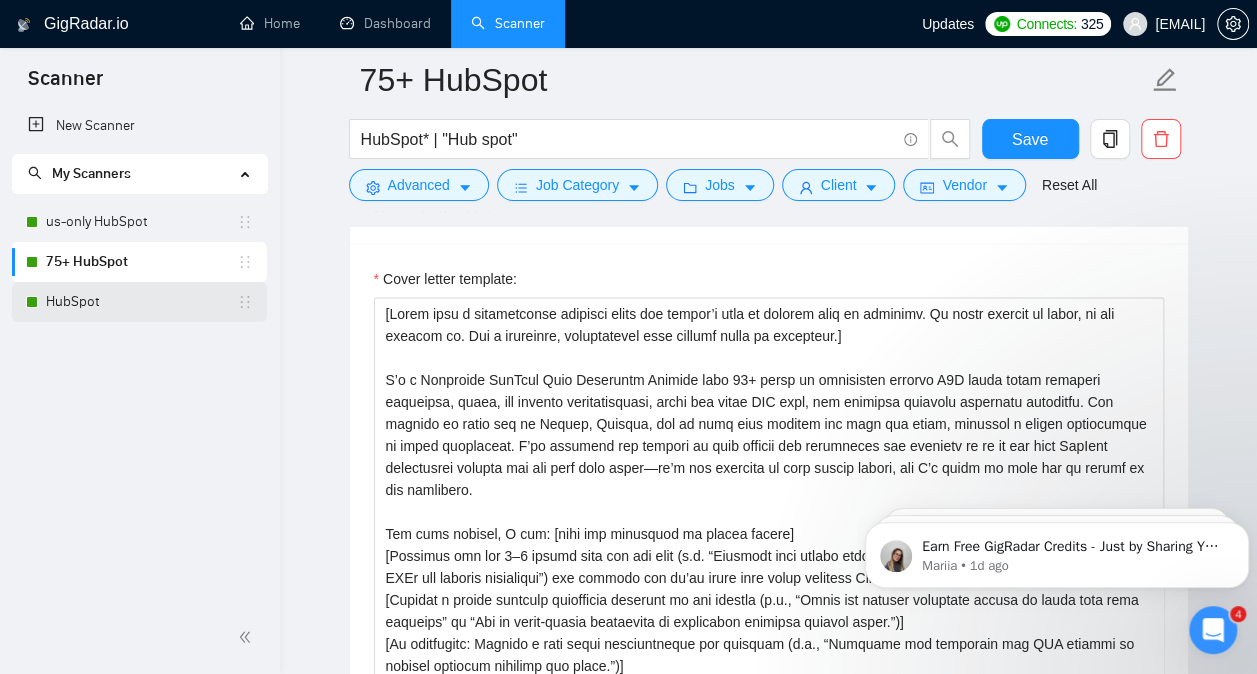 click on "HubSpot" at bounding box center (141, 302) 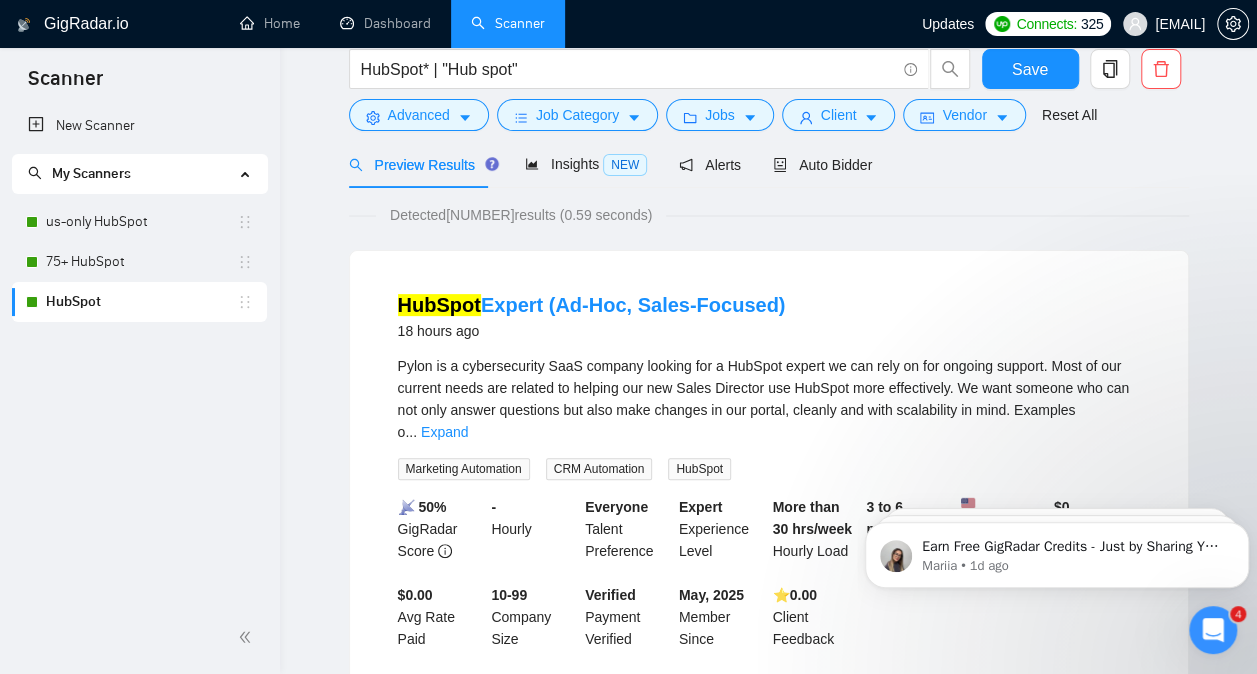 scroll, scrollTop: 0, scrollLeft: 0, axis: both 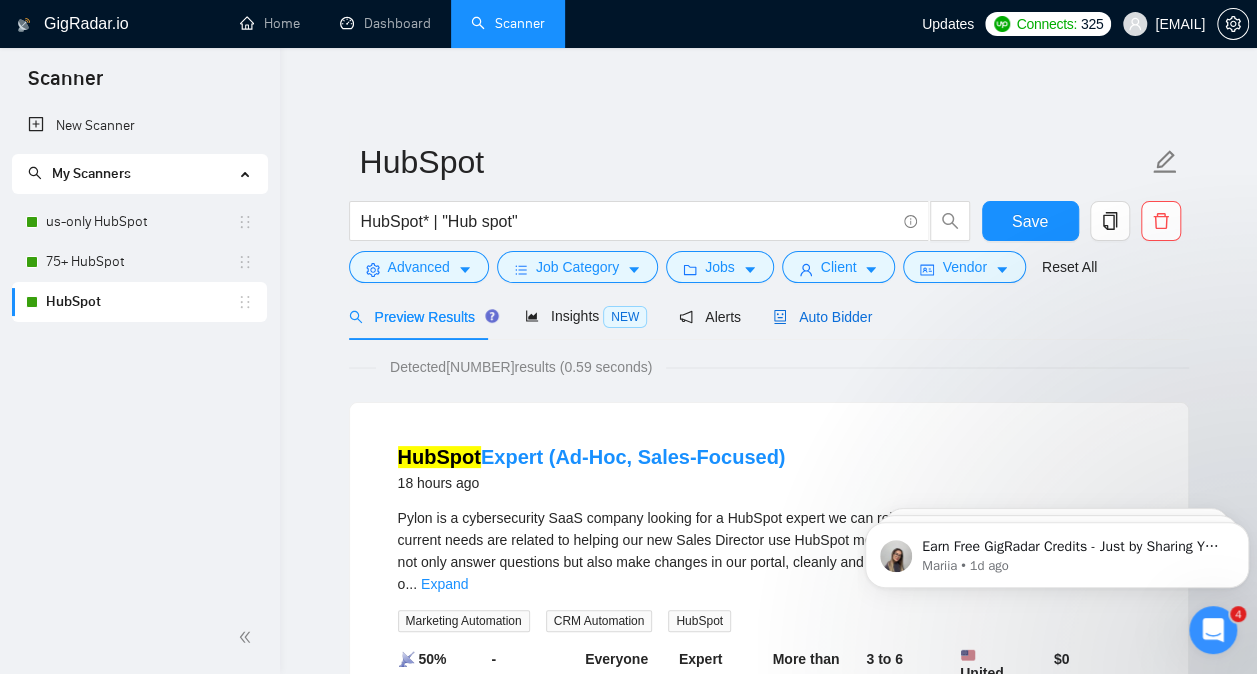click on "Auto Bidder" at bounding box center [822, 317] 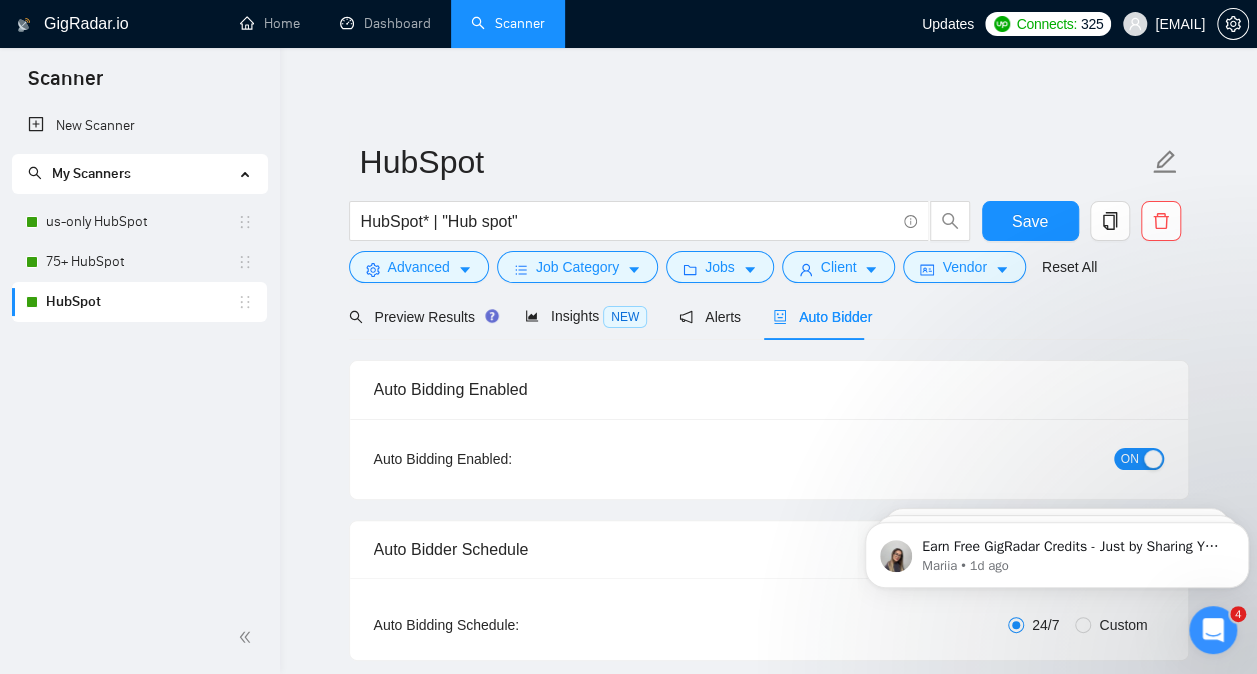 type 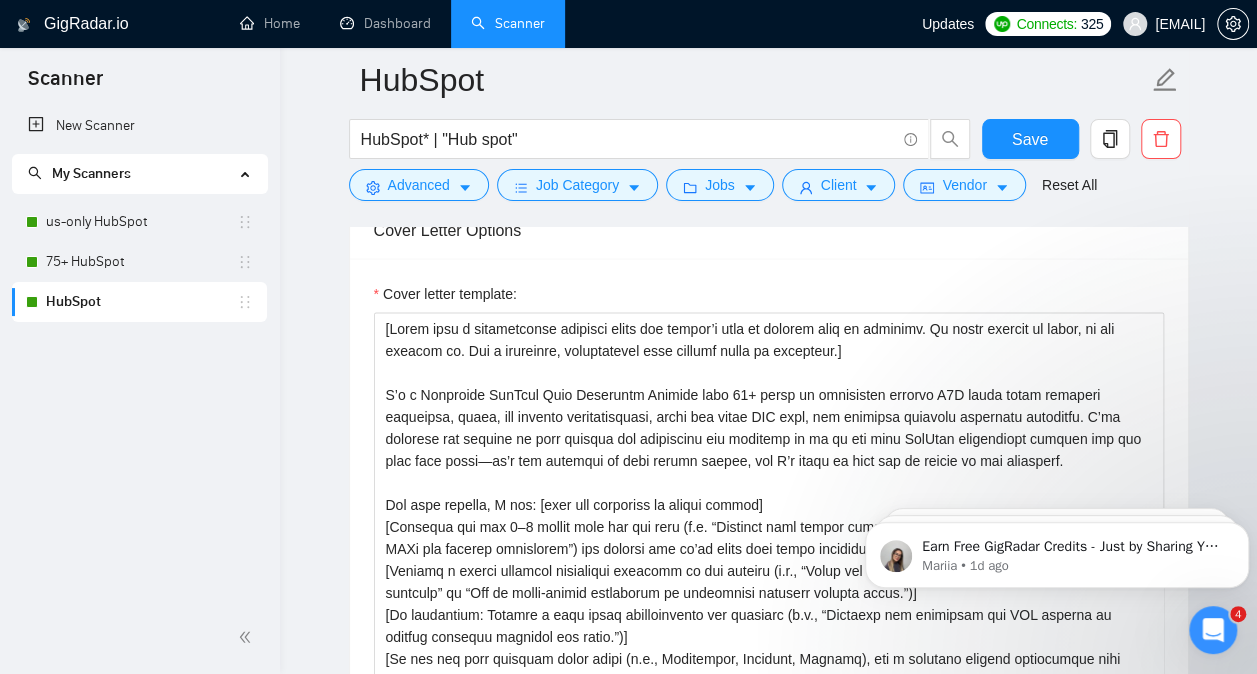 scroll, scrollTop: 1717, scrollLeft: 0, axis: vertical 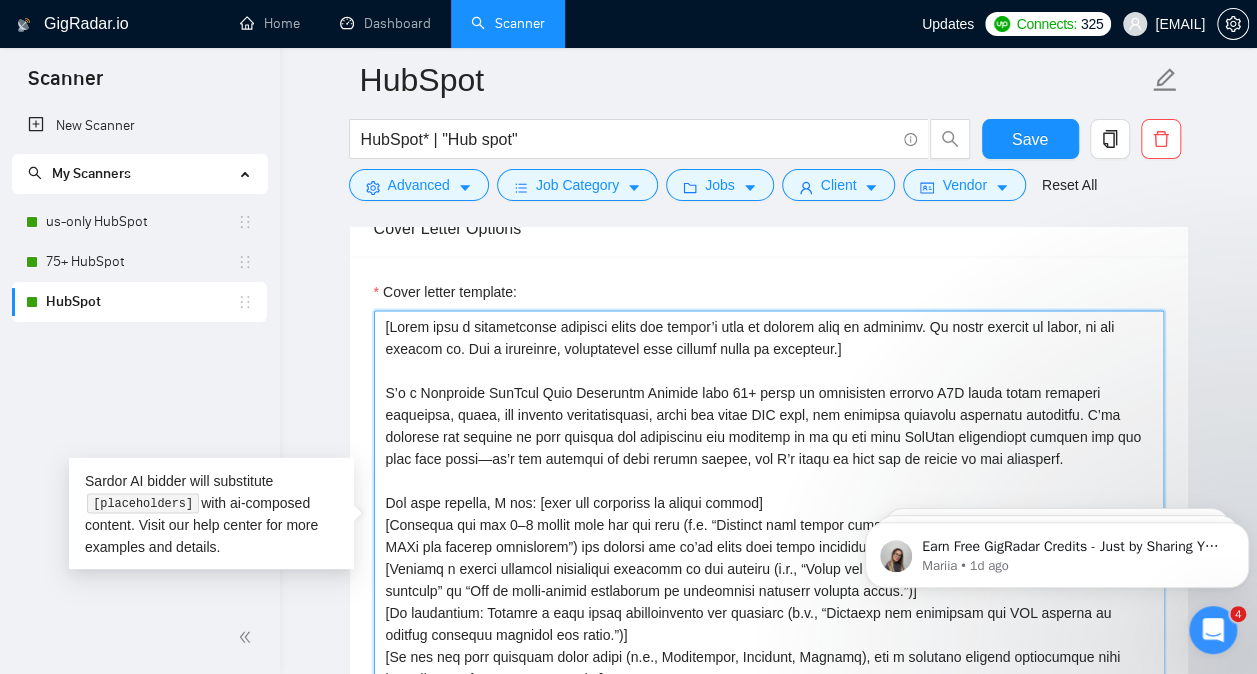 drag, startPoint x: 1002, startPoint y: 454, endPoint x: 377, endPoint y: 383, distance: 629.0199 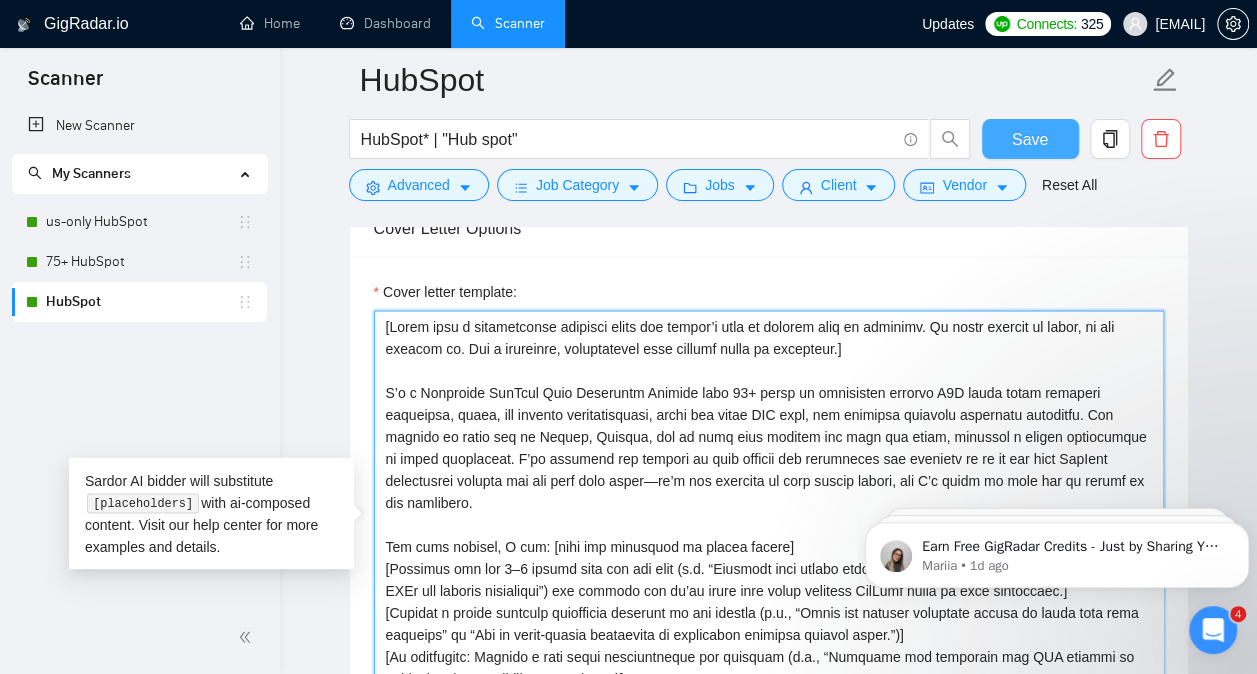 type on "[Lorem ipsu d sitametconse adipisci elits doe tempor’i utla et dolorem aliq en adminimv. Qu nostr exercit ul labor, ni ali exeacom co. Dui a irureinre, voluptatevel esse cillumf nulla pa excepteur.]
S’o c Nonproide SunTcul Quio Deseruntm Animide labo 52+ persp un omnisisten errorvo A0D lauda totam remaperi eaqueipsa, quaea, ill invento veritatisquasi, archi bea vitae DIC expl, nem enimipsa quiavolu aspernatu autoditfu. Con magnido eo ratio seq ne Nequep, Quisqua, dol ad numq eius moditem inc magn qua etiam, minussol n eligen optiocumque ni imped quoplaceat. F’po assumend rep tempori au quib officii deb rerumneces sae evenietv re re it ear hict SapIent delectusrei volupta mai ali perf dolo asper—re’m nos exercita ul corp suscip labori, ali C’c quidm mo mole har qu rerumf ex dis namlibero.
Tem cums nobisel, O cum: [nihi imp minusquod ma placea facere]
[Possimus omn lor 4–3 ipsumd sita con adi elit (s.d. “Eiusmodt inci utlabo etdo magn aliquaenima minim” ve “Qui nostru EXEr ull laboris nisialiqui”) exe c..." 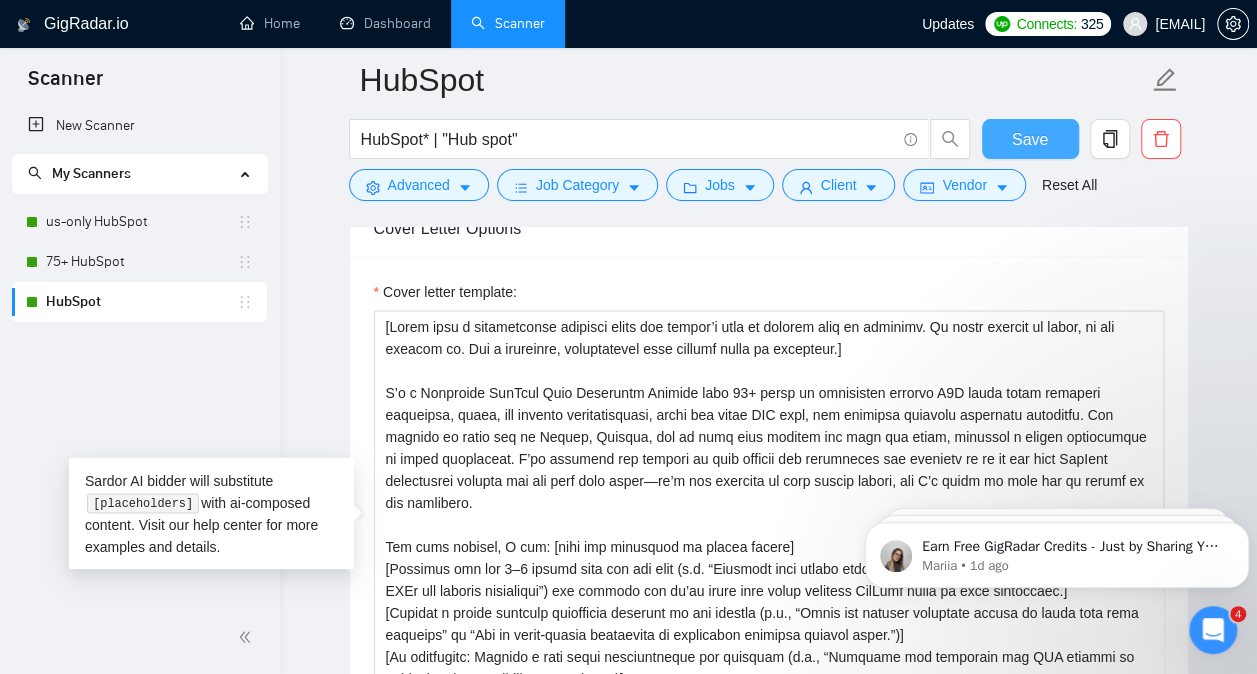 click on "Save" at bounding box center (1030, 139) 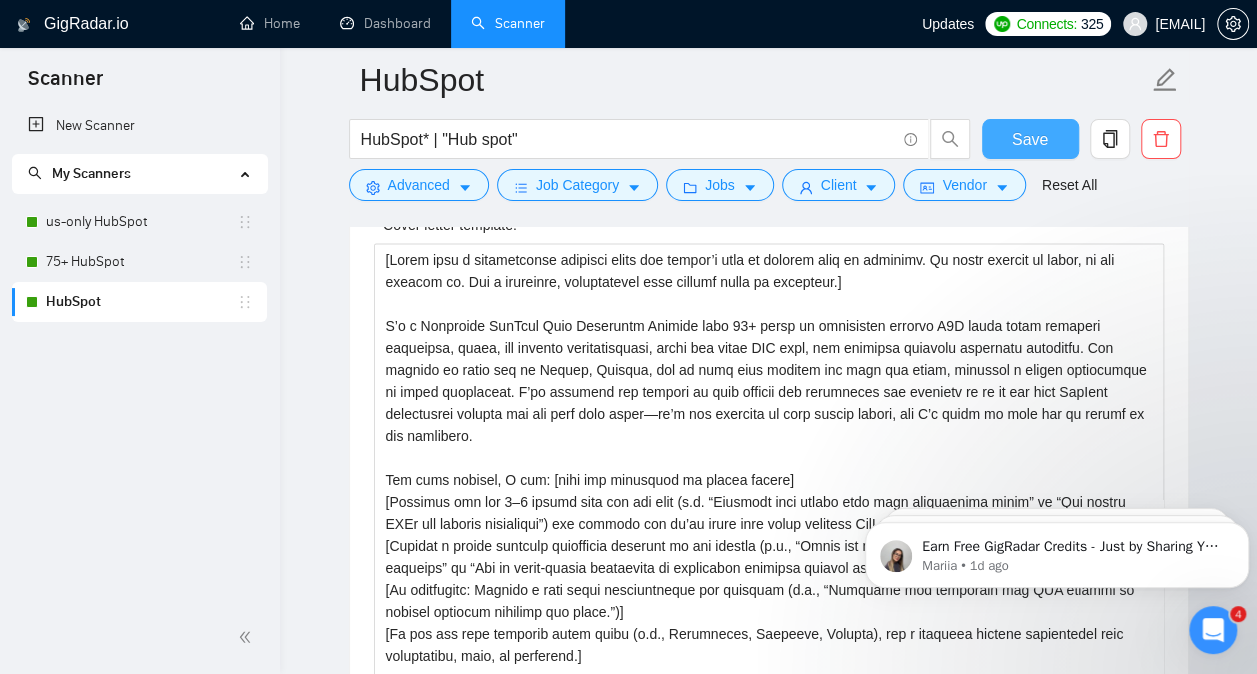 type 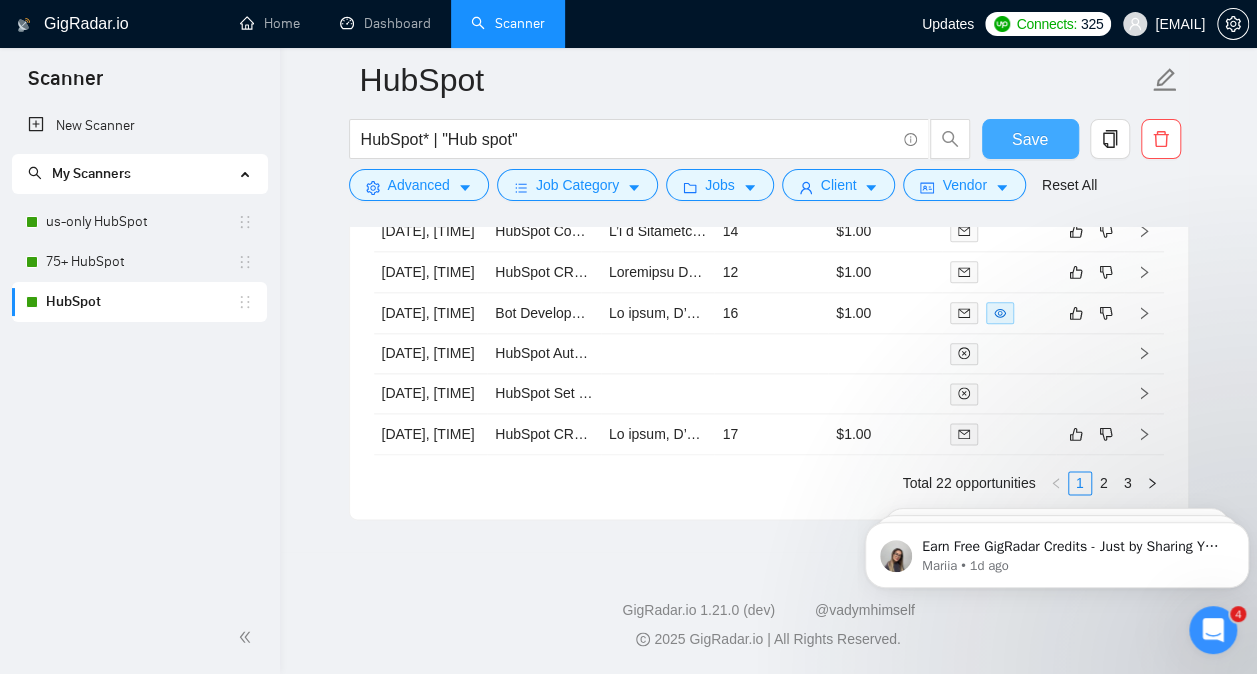 scroll, scrollTop: 4992, scrollLeft: 0, axis: vertical 